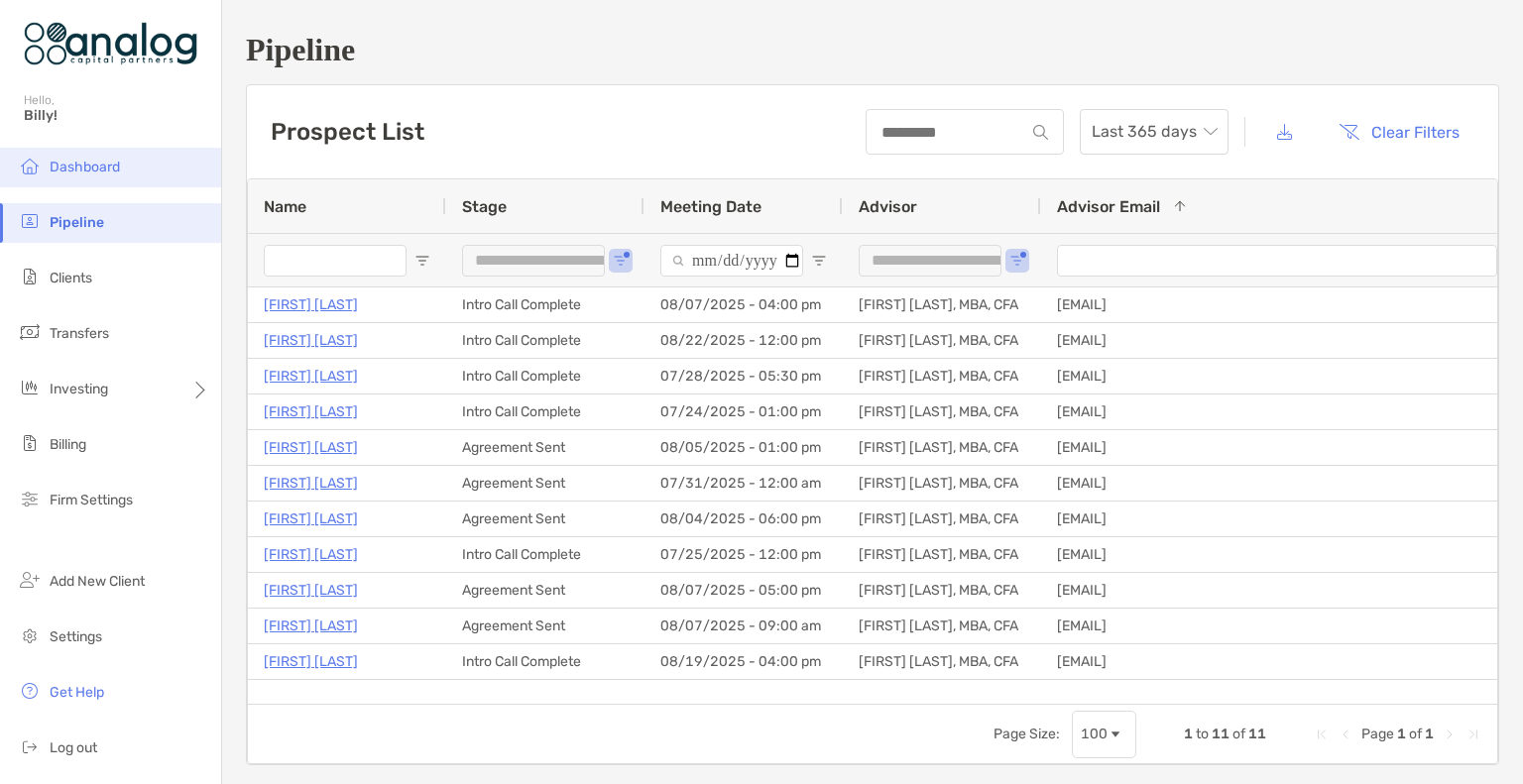 scroll, scrollTop: 0, scrollLeft: 0, axis: both 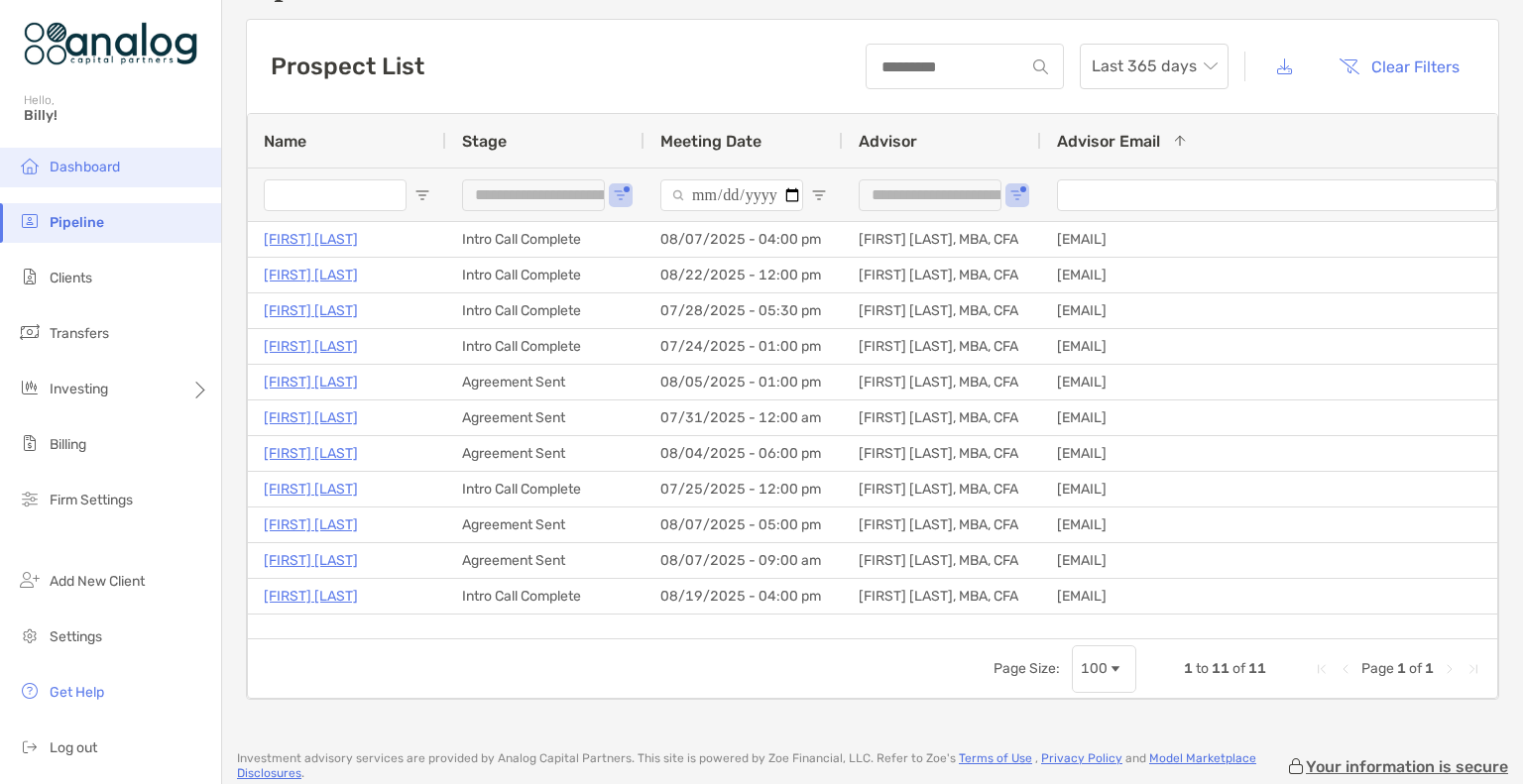 click on "Dashboard" at bounding box center (84, 167) 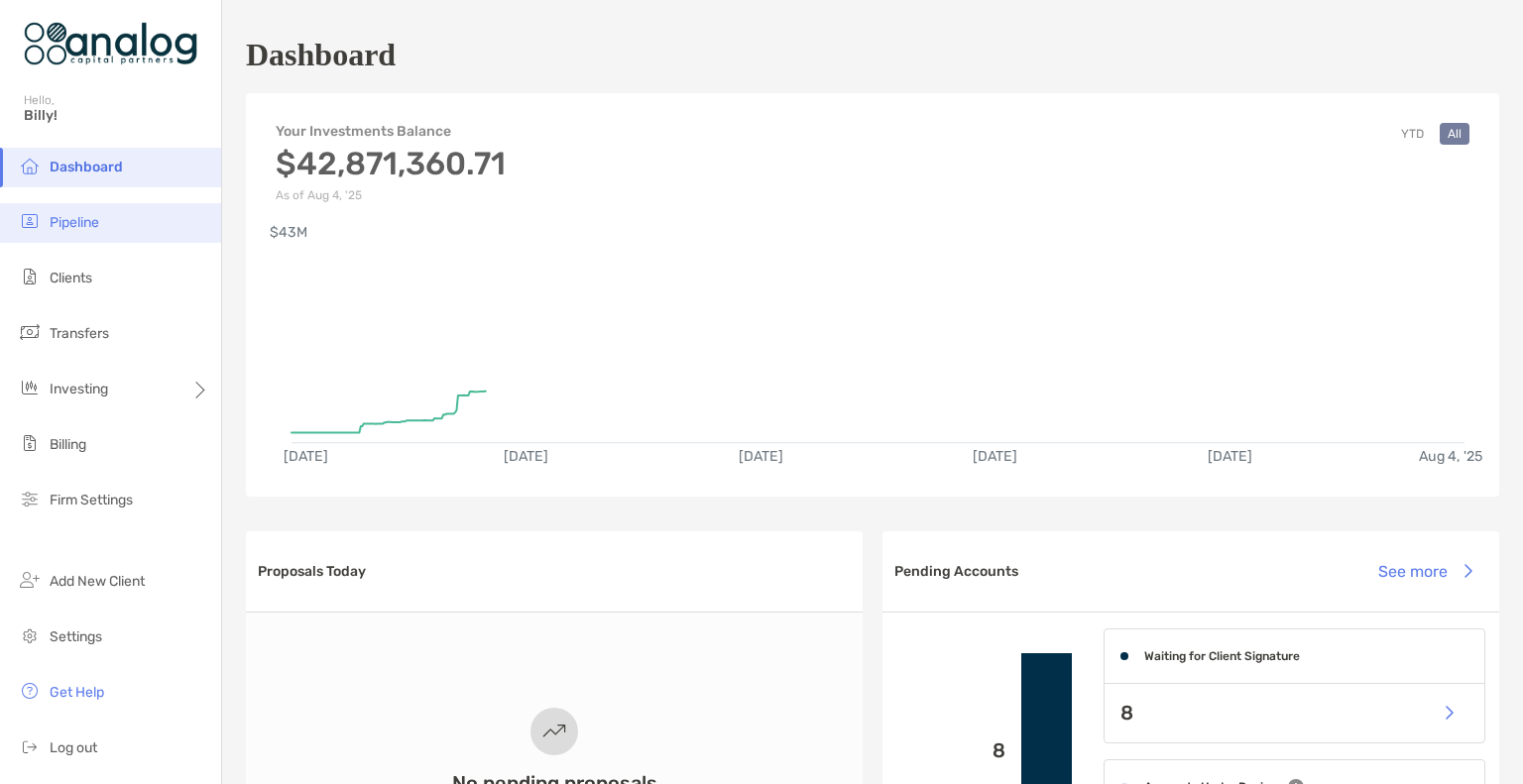 scroll, scrollTop: 0, scrollLeft: 0, axis: both 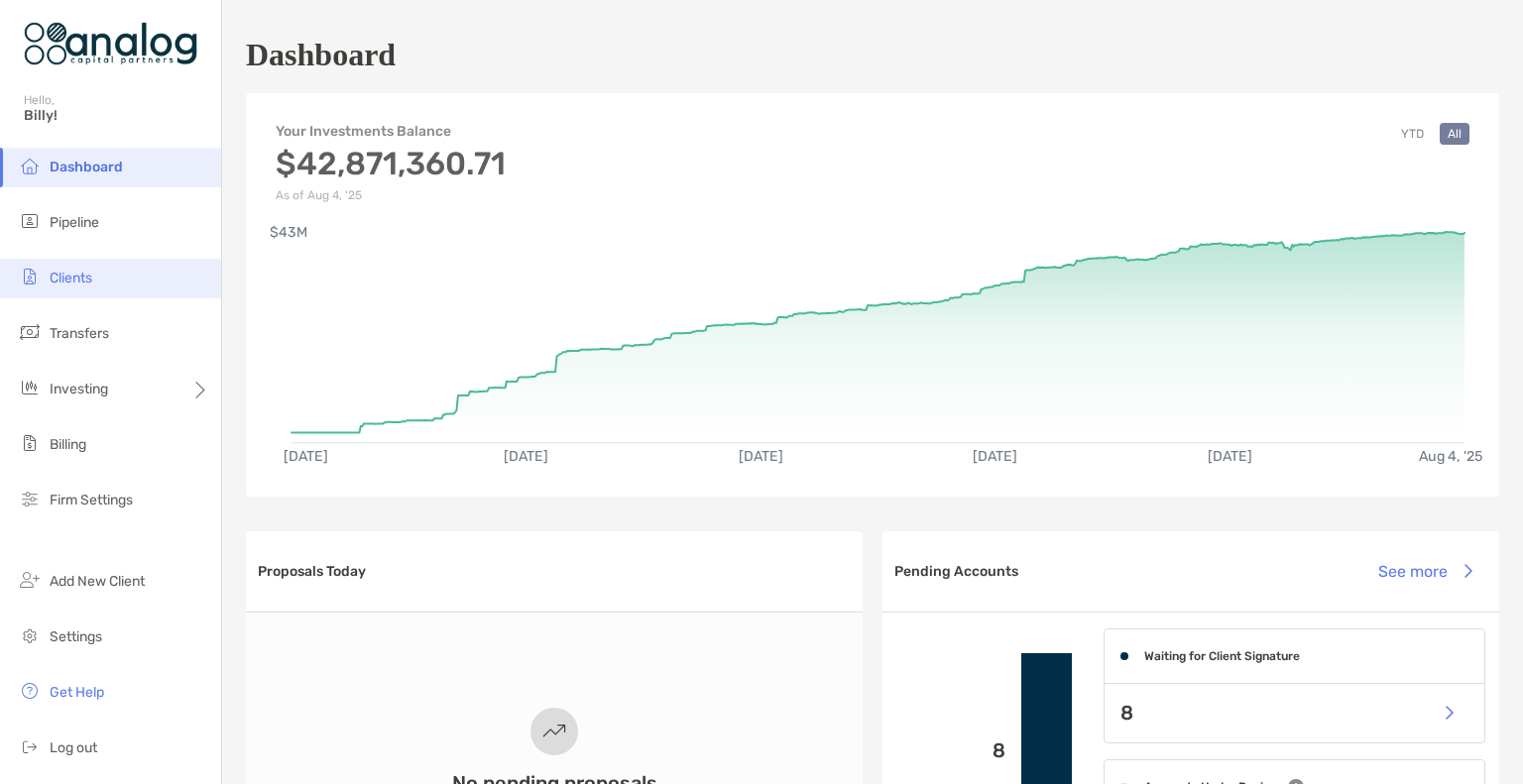 click on "Clients" at bounding box center (110, 279) 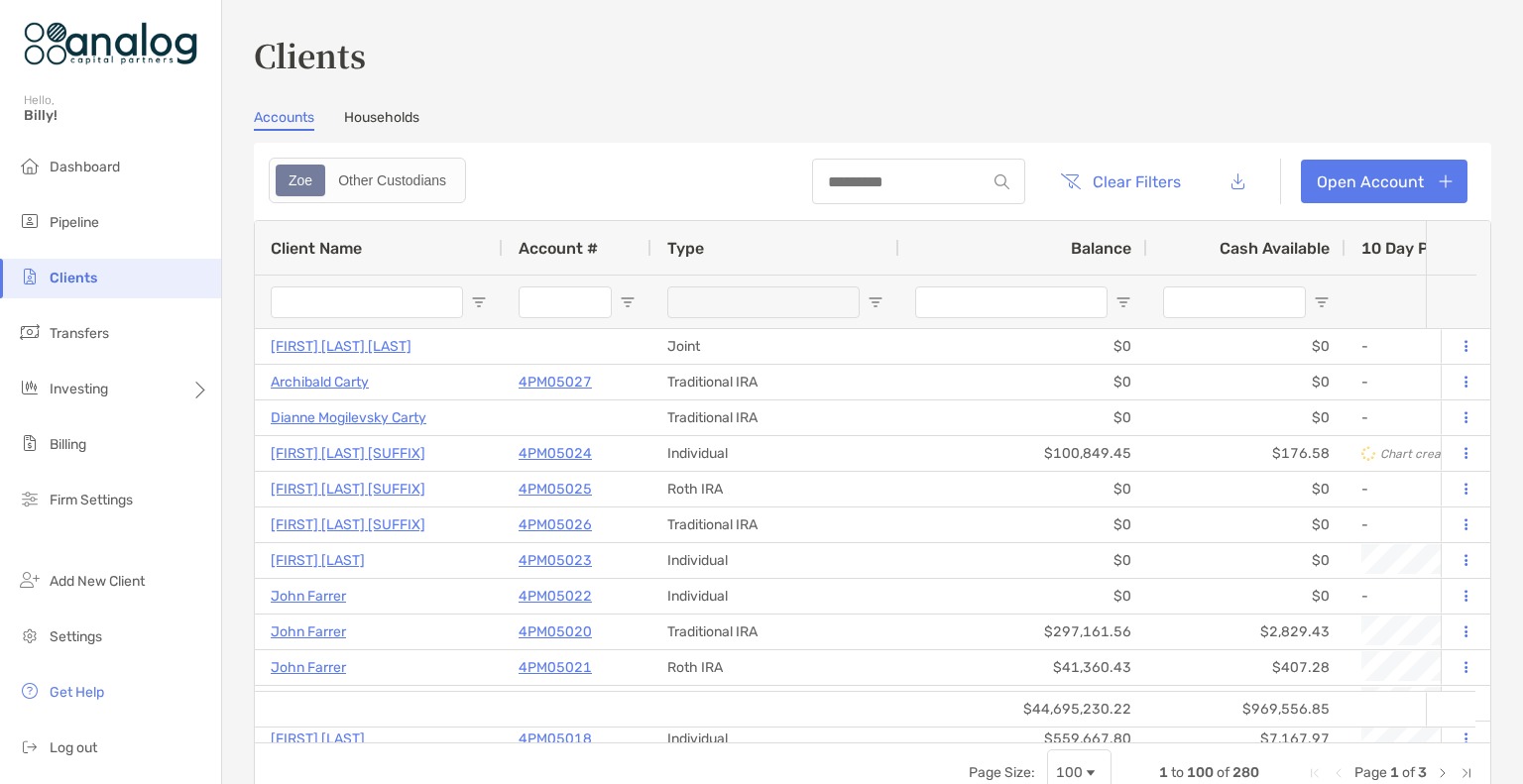 type on "*****" 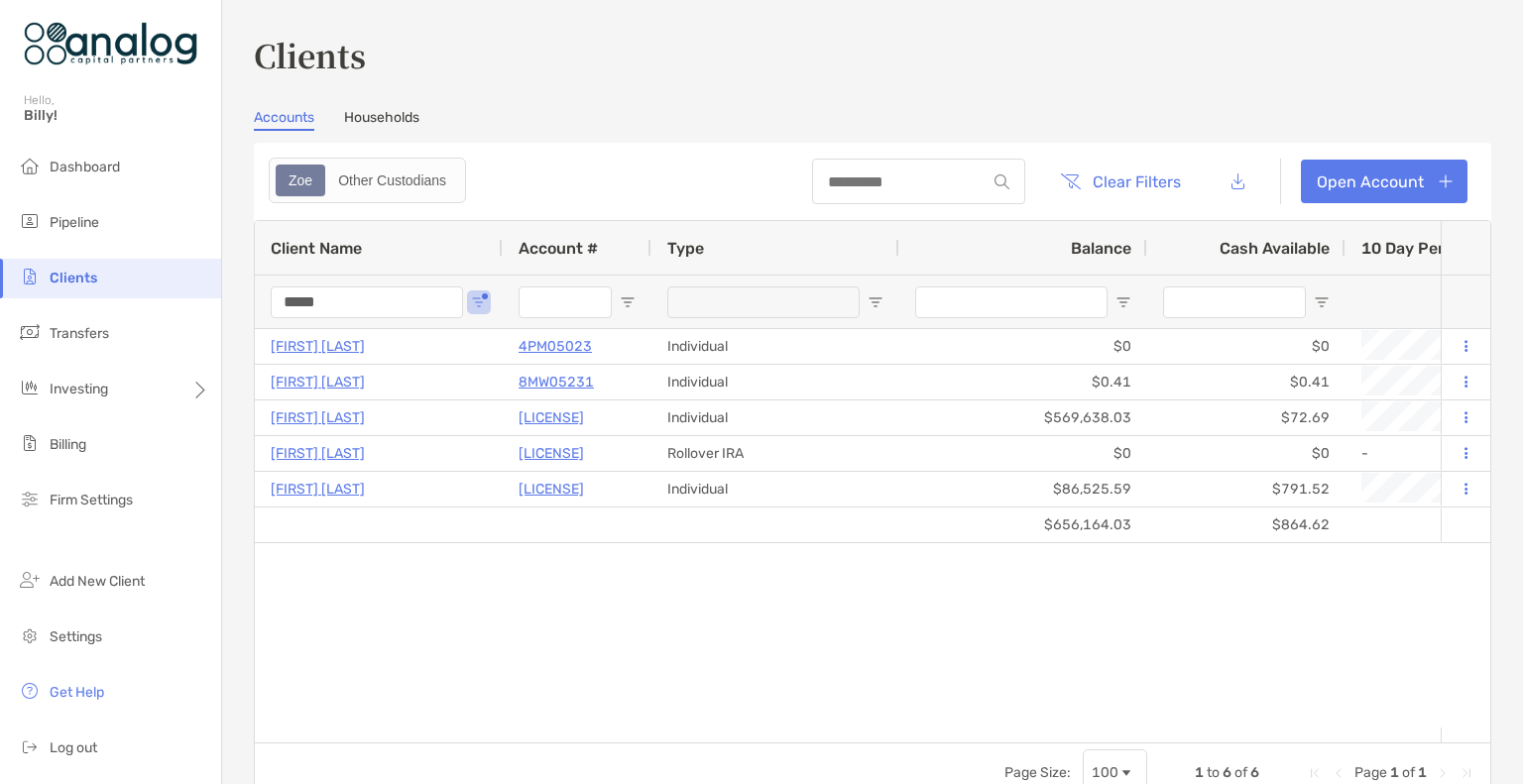 click on "*****" at bounding box center (367, 302) 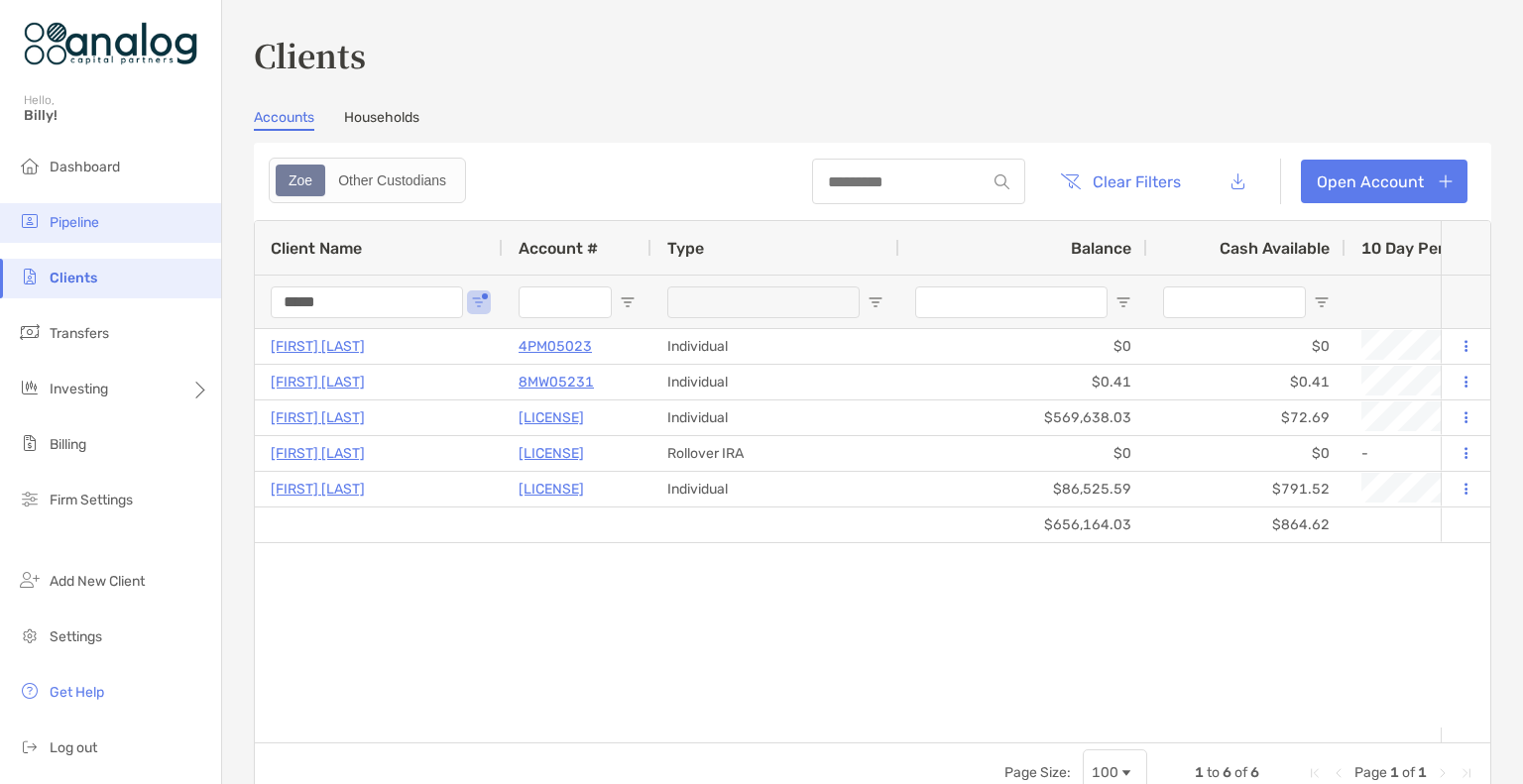 click on "Pipeline" at bounding box center (110, 223) 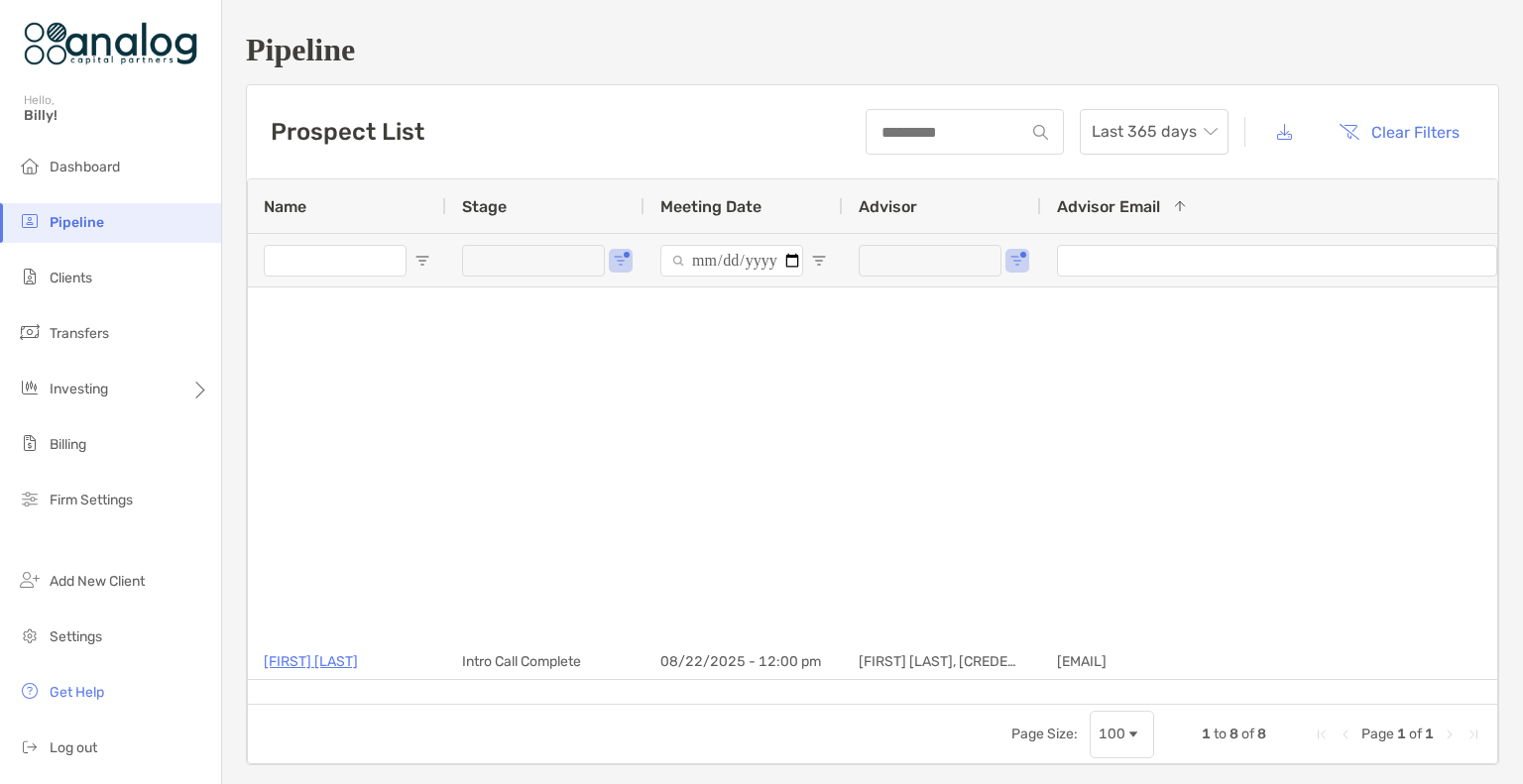 type on "**********" 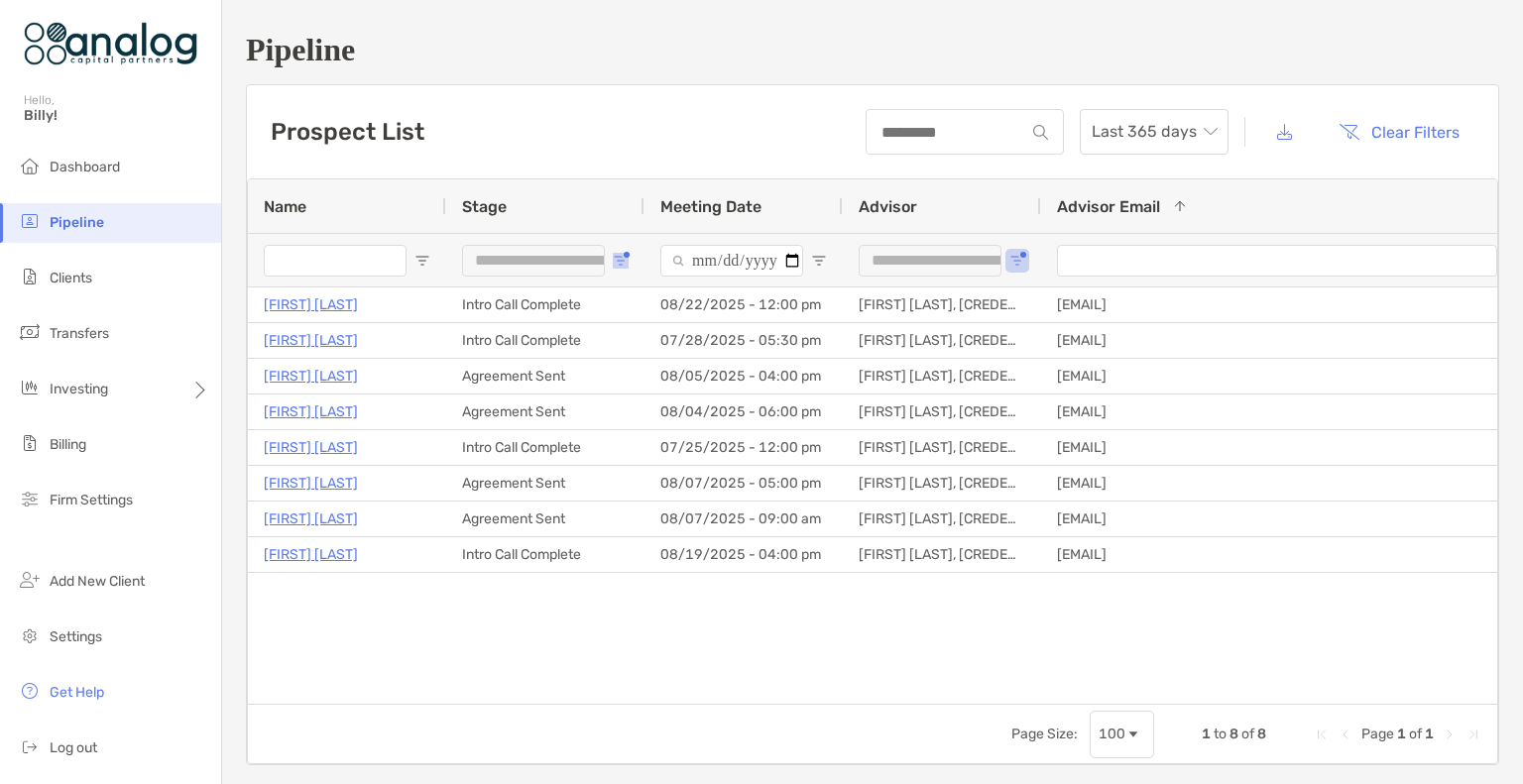 click at bounding box center [621, 261] 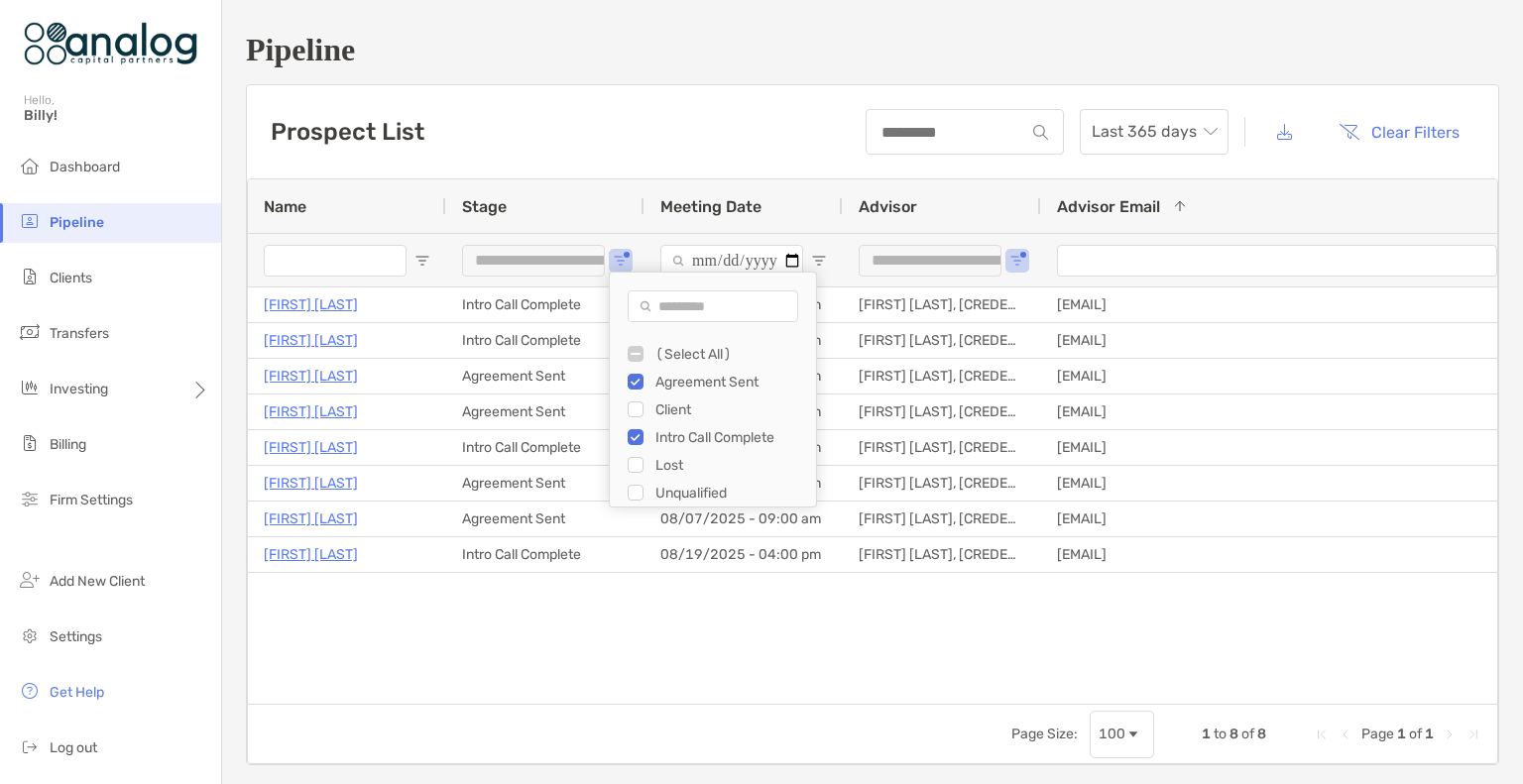 type on "**********" 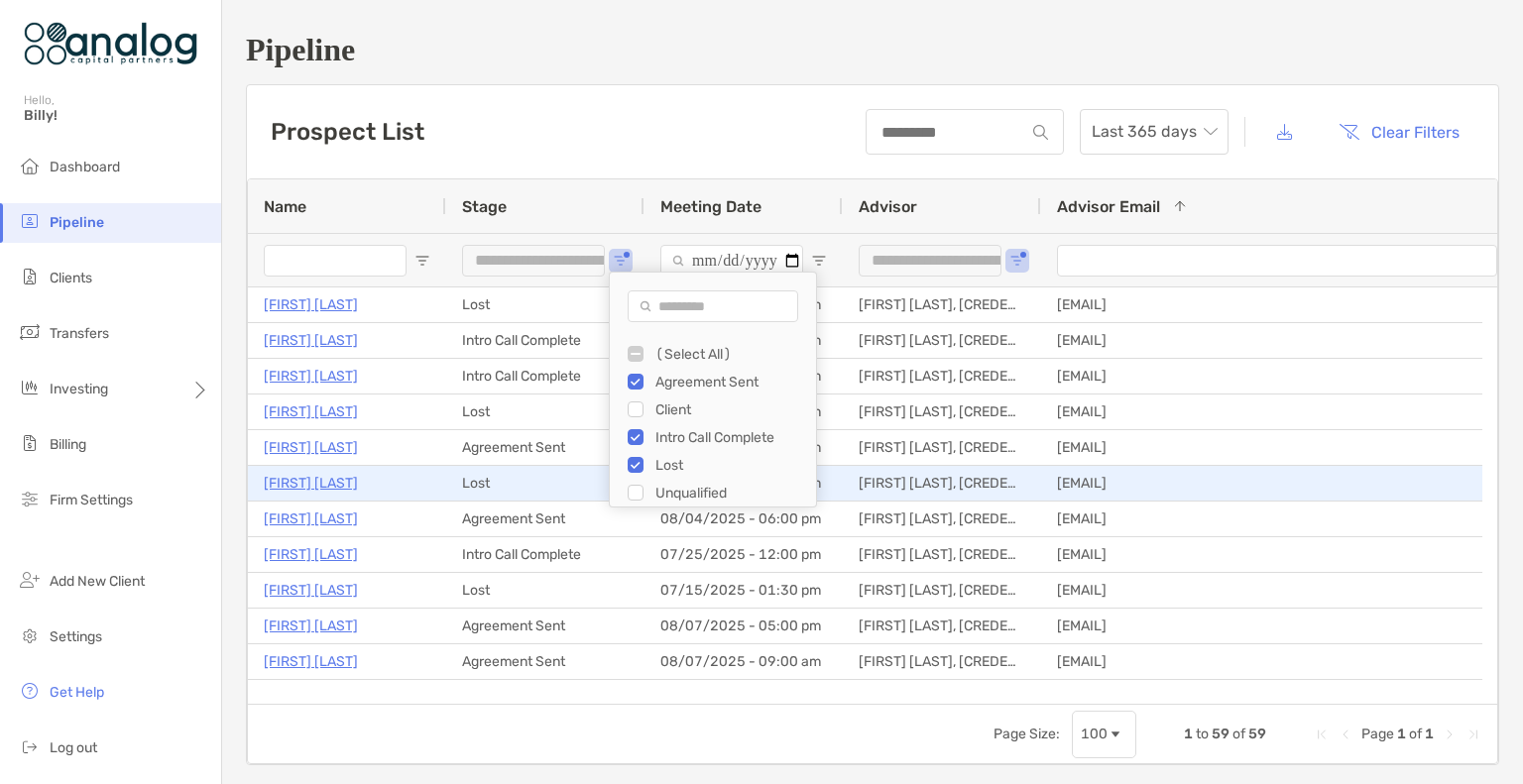 click on "Ramana Ganji" at bounding box center [310, 483] 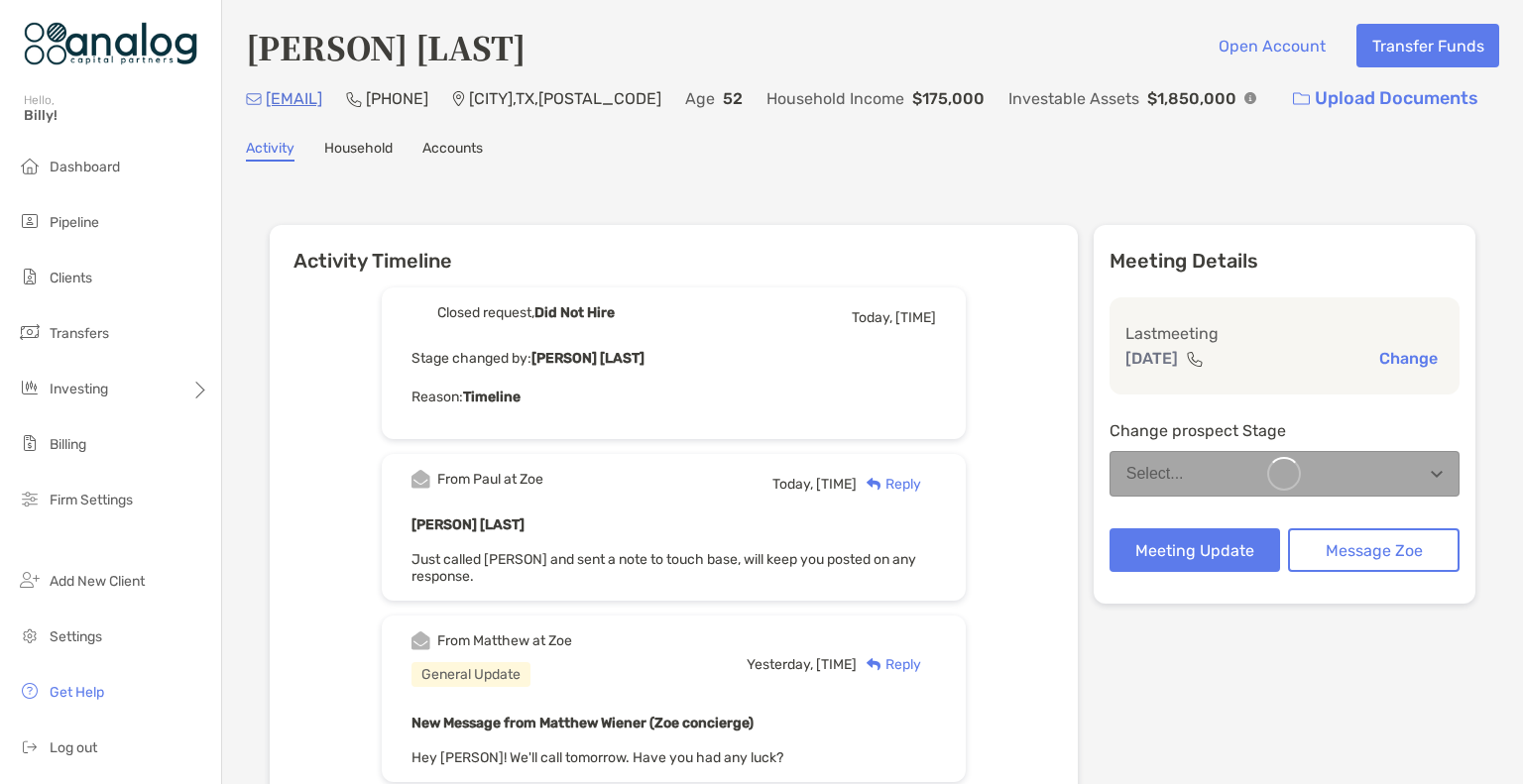 scroll, scrollTop: 0, scrollLeft: 0, axis: both 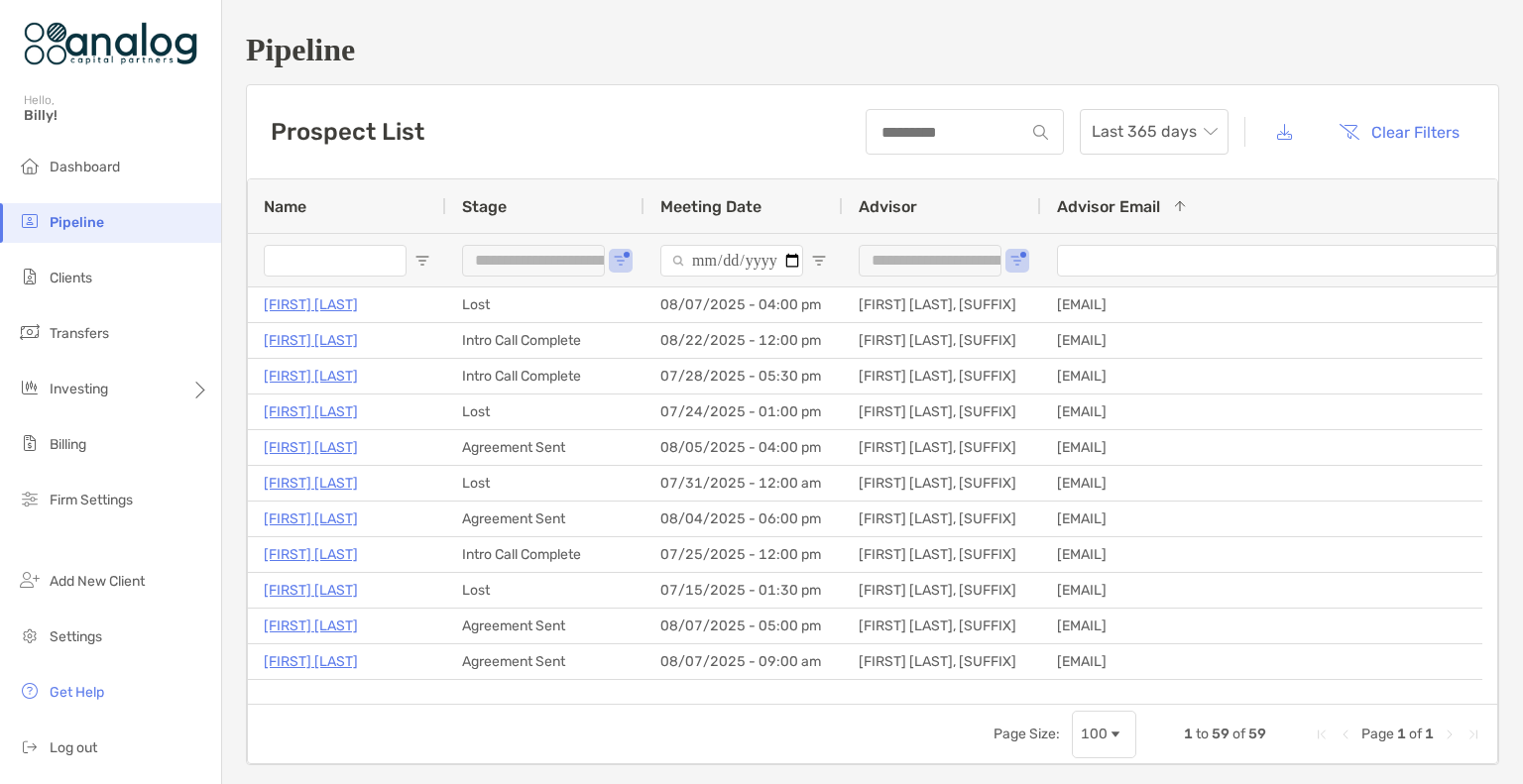 click on "**********" at bounding box center [545, 260] 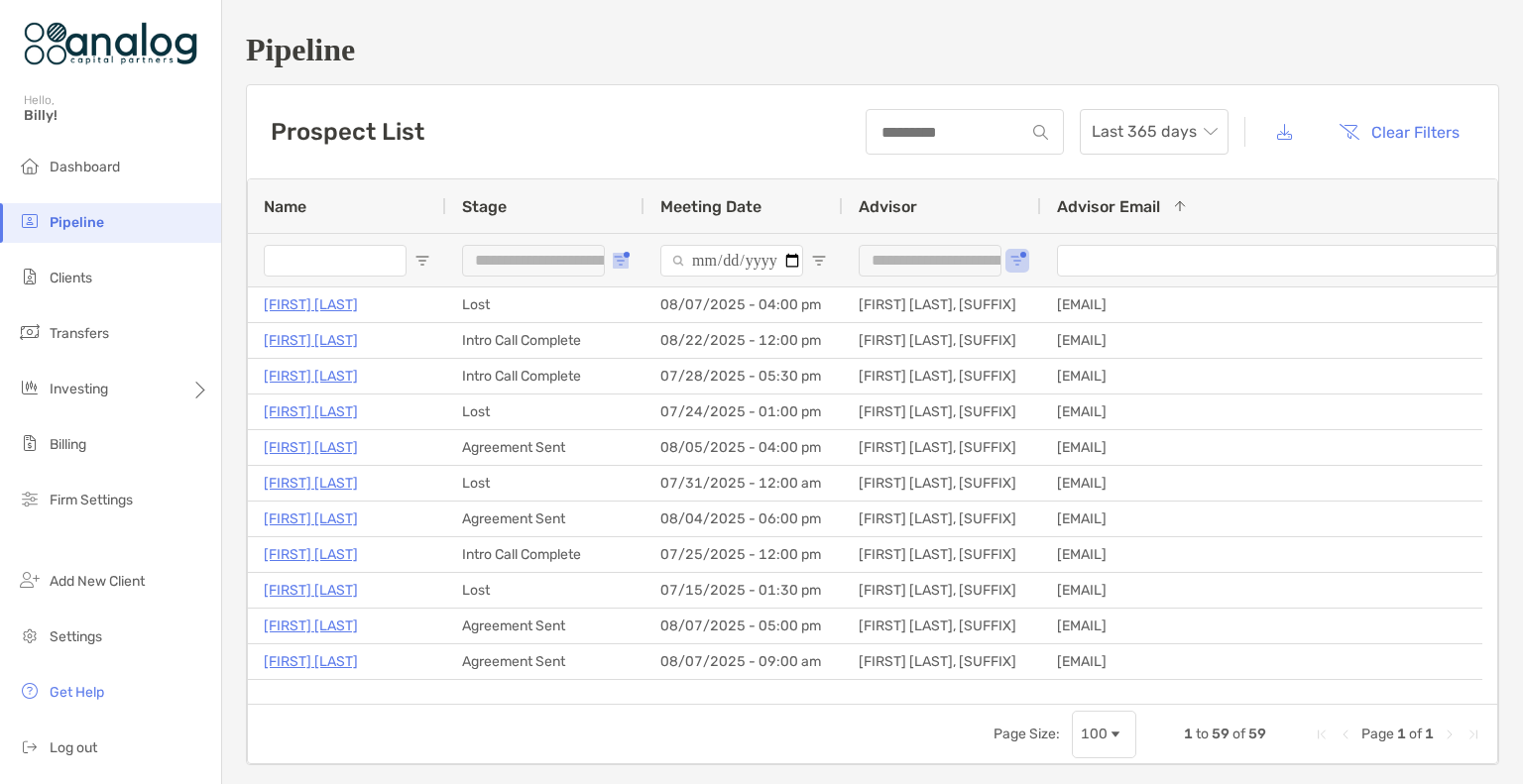 click at bounding box center (621, 261) 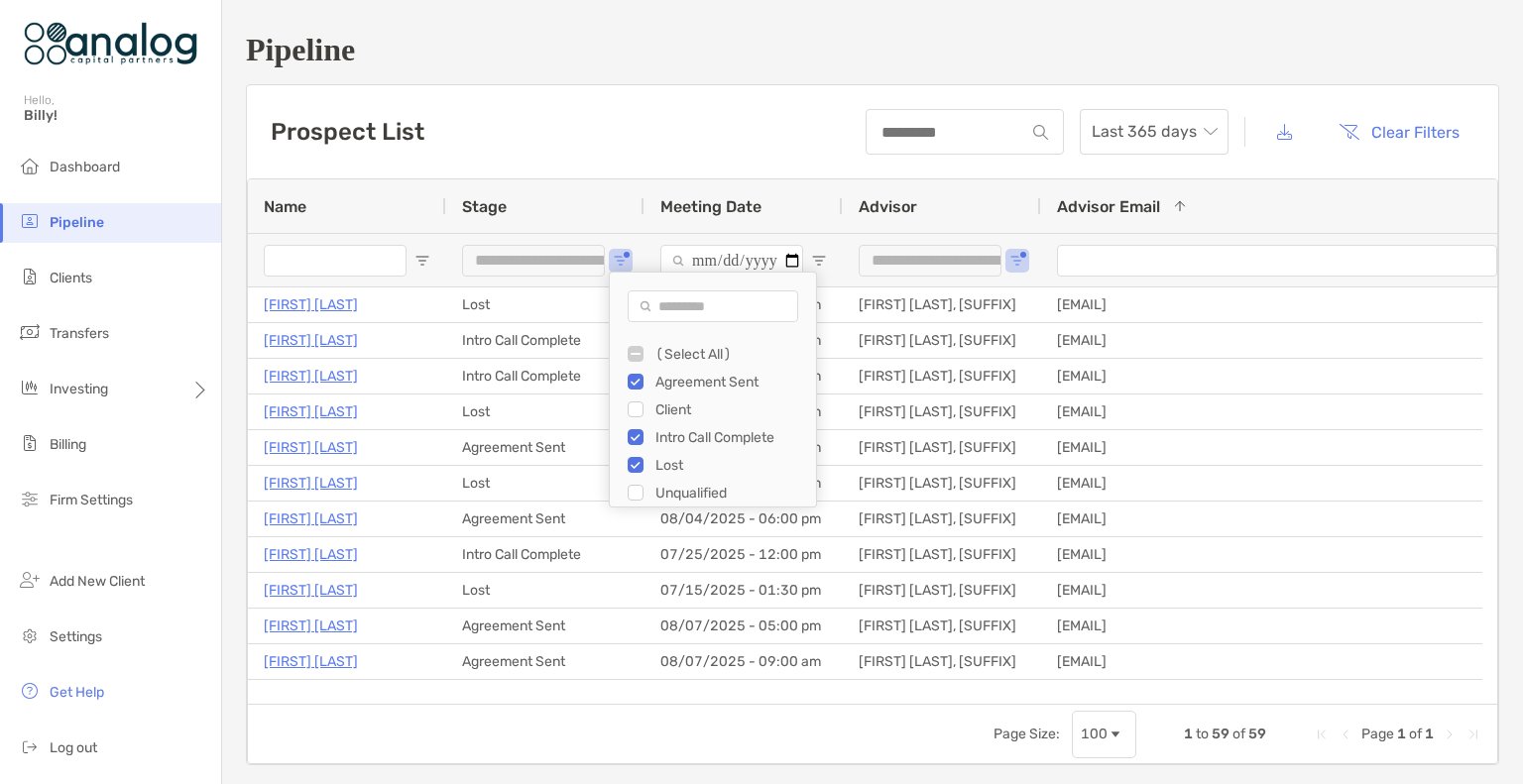 type on "**********" 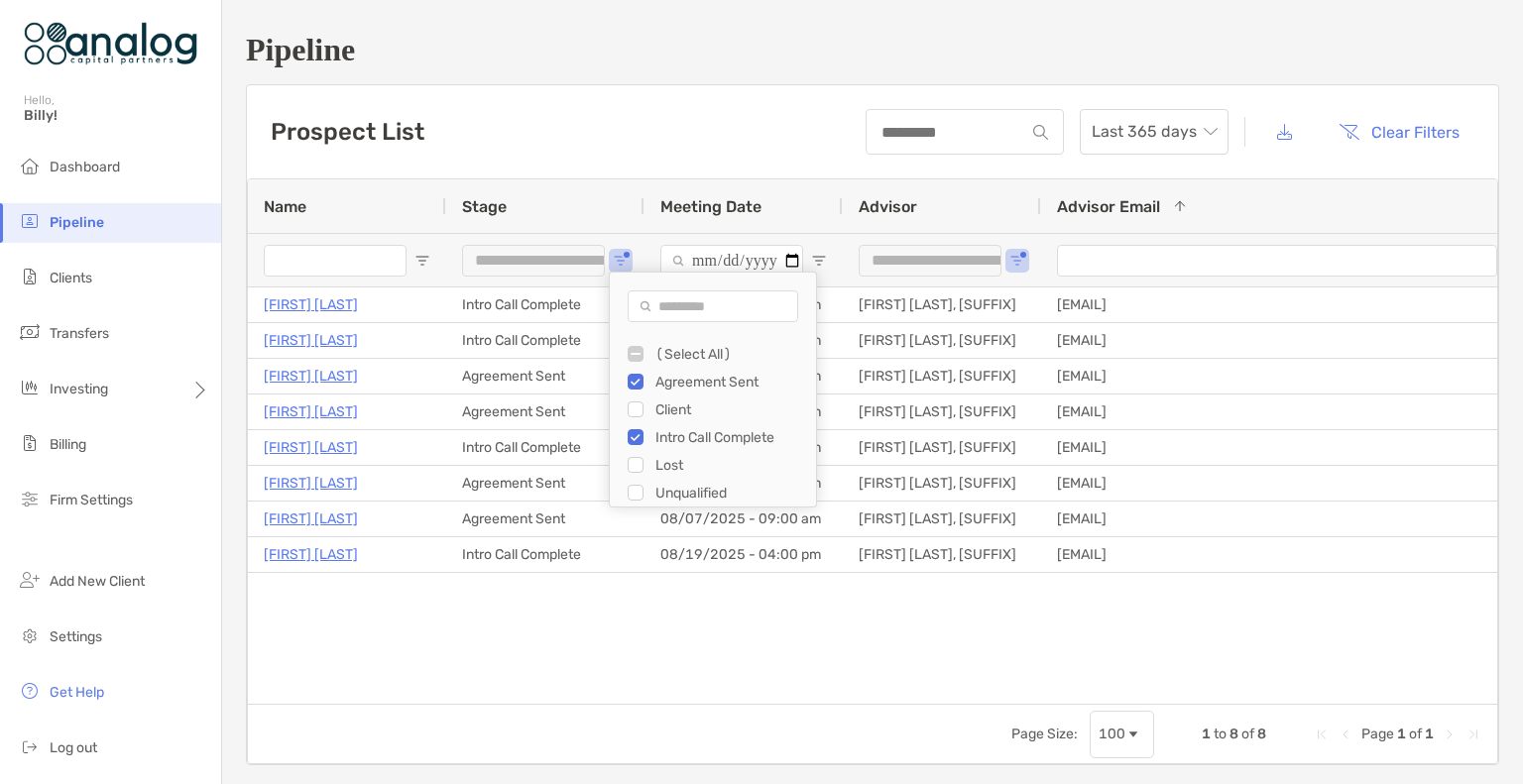 click on "Prospect List Last 365 days Clear Filters" at bounding box center (873, 132) 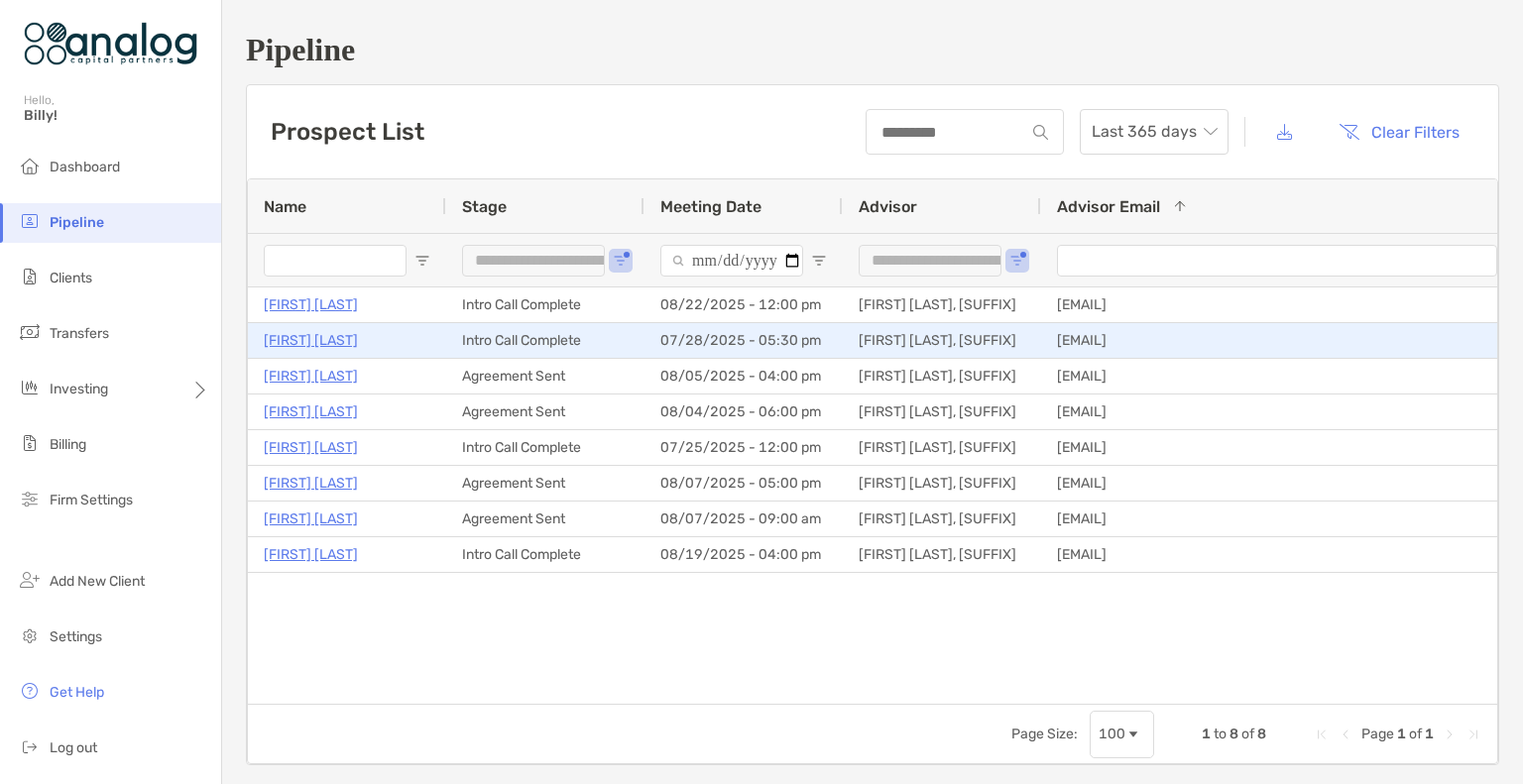 click on "[FIRST] [LAST]" at bounding box center (310, 340) 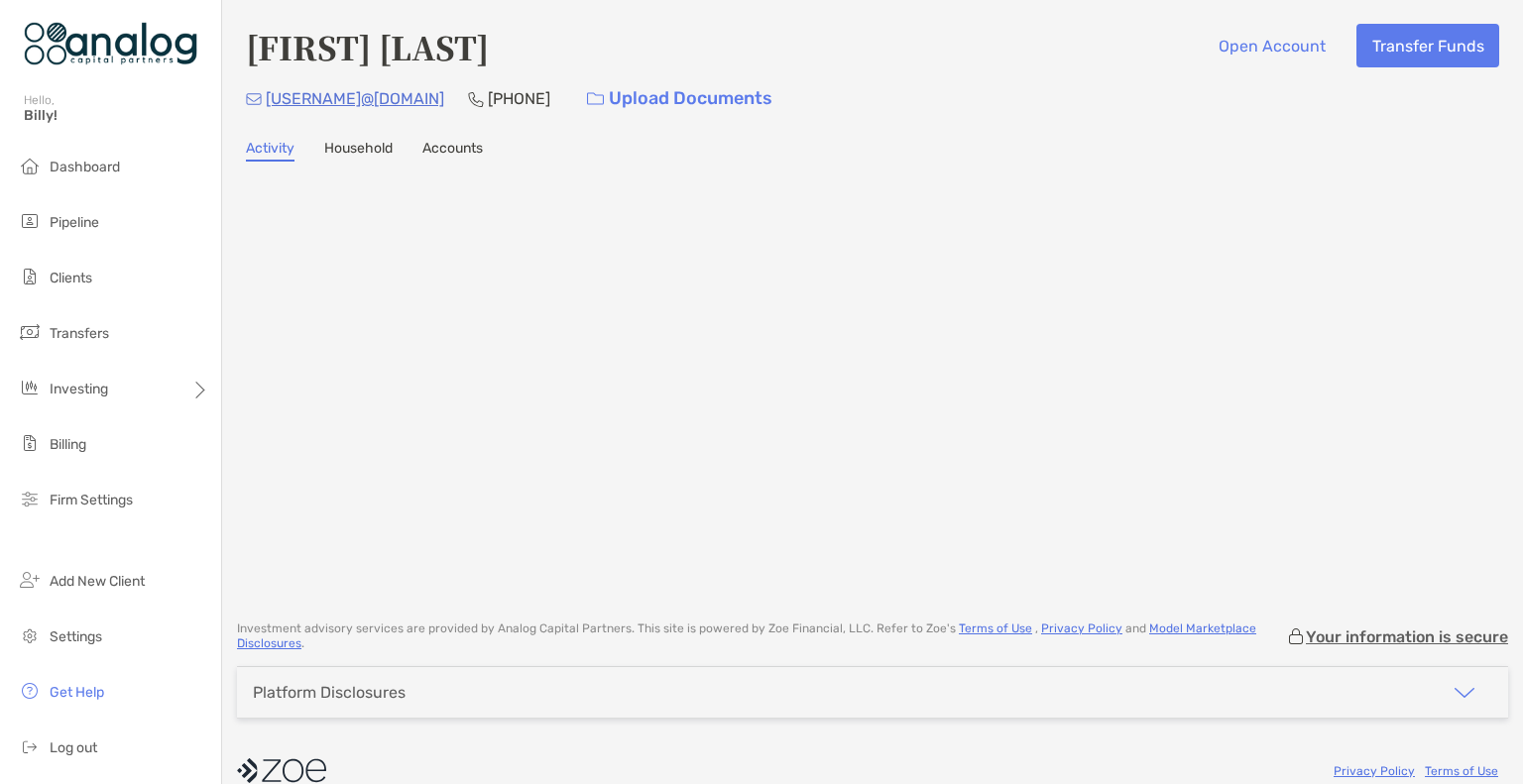scroll, scrollTop: 0, scrollLeft: 0, axis: both 